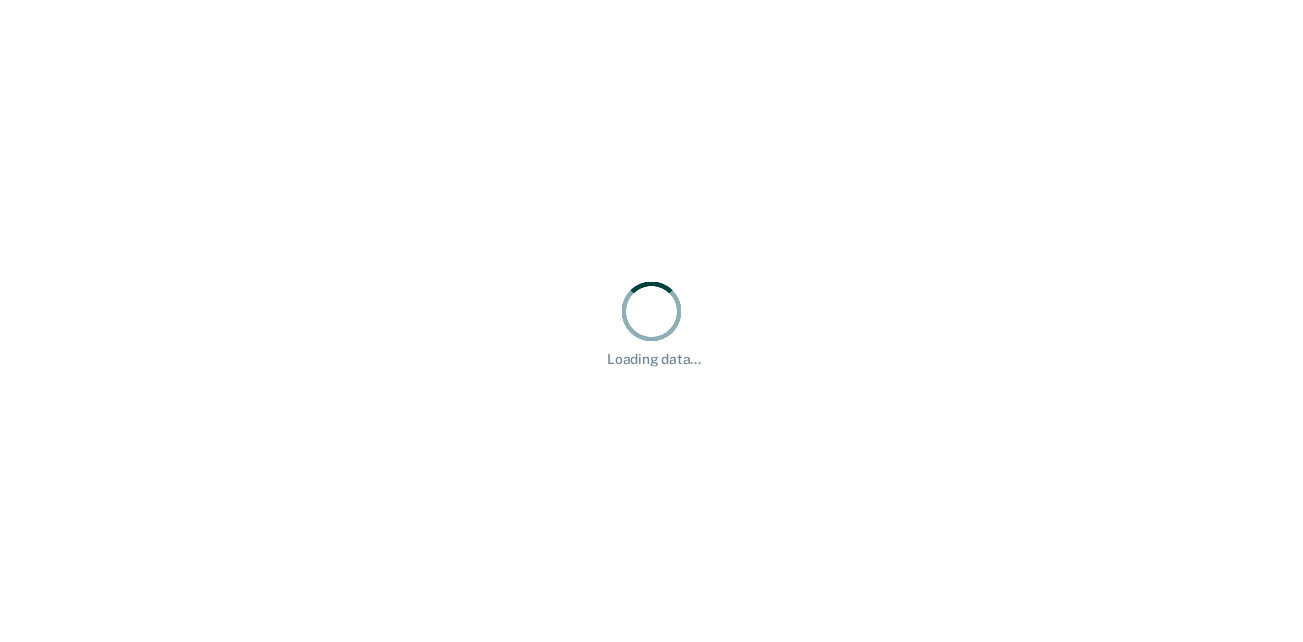 scroll, scrollTop: 0, scrollLeft: 0, axis: both 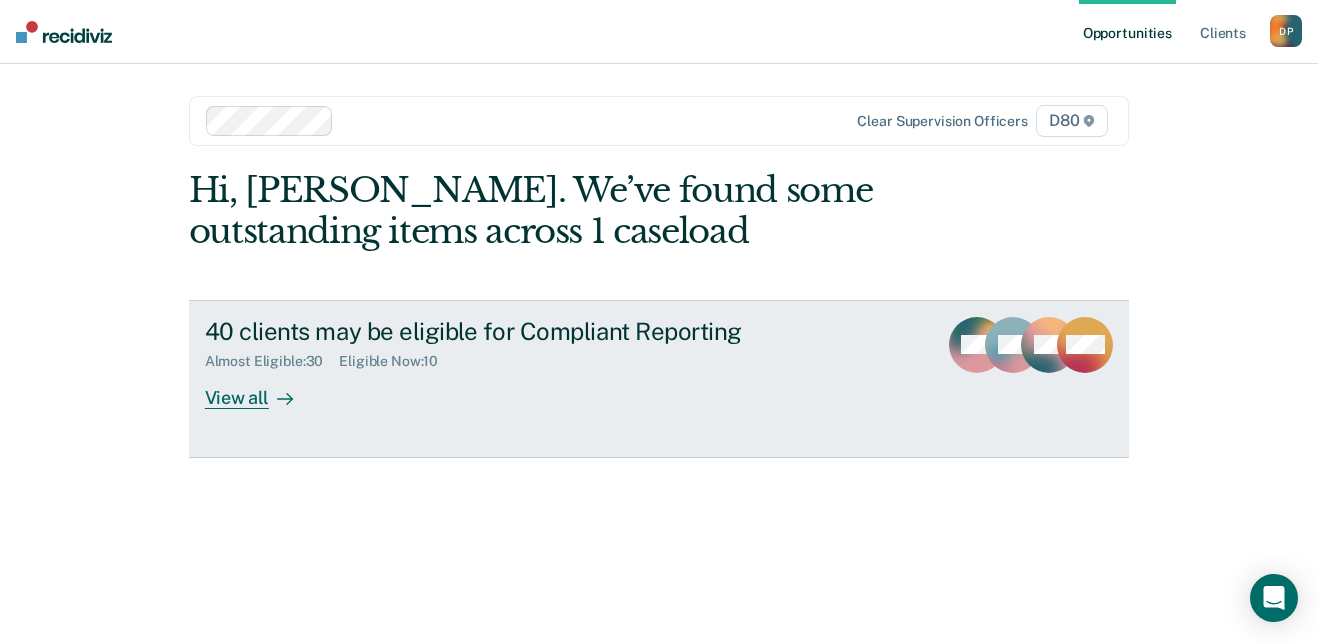 click on "View all" at bounding box center (261, 389) 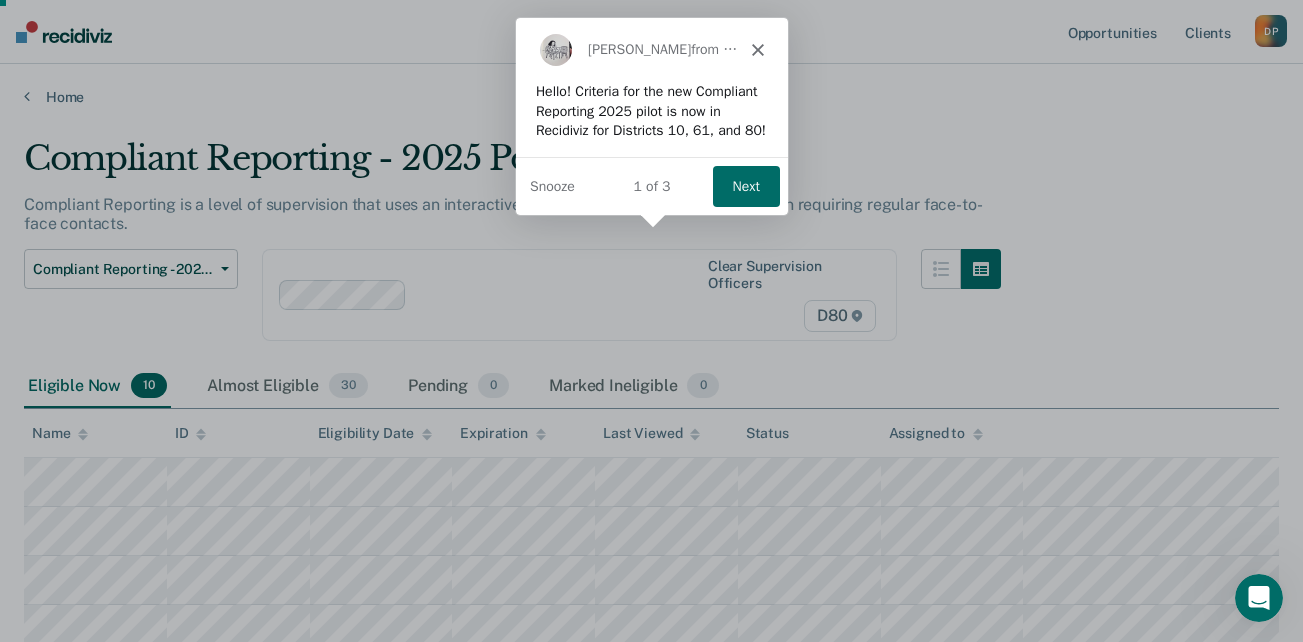 scroll, scrollTop: 0, scrollLeft: 0, axis: both 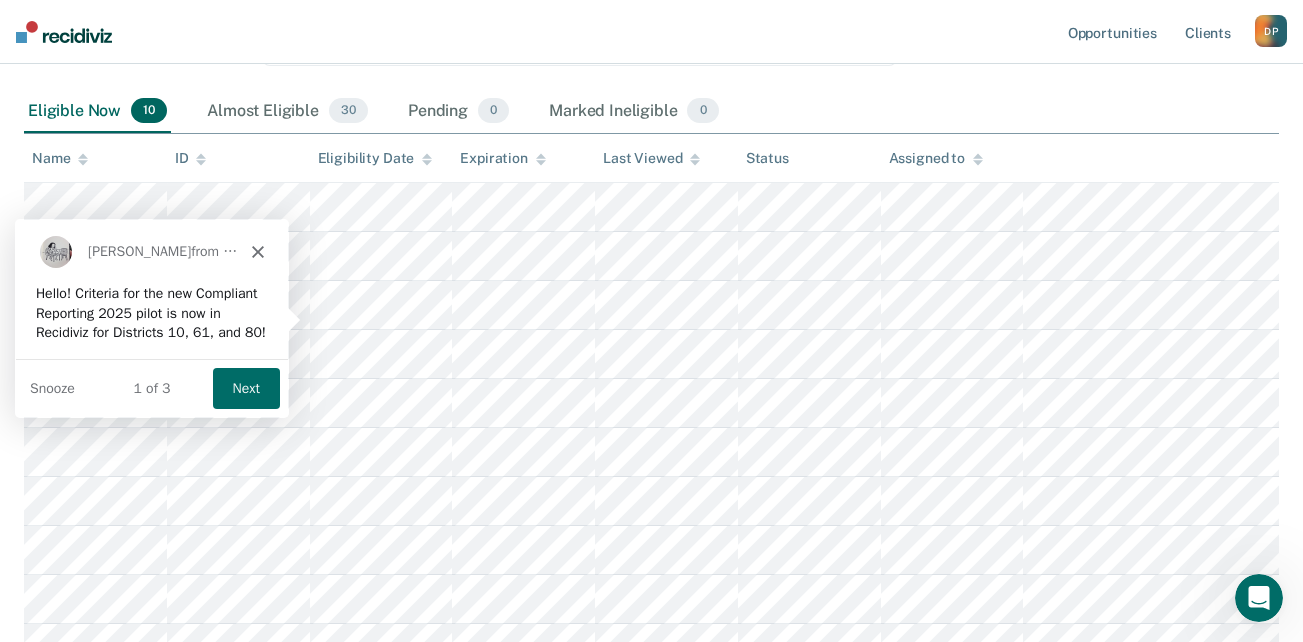 click 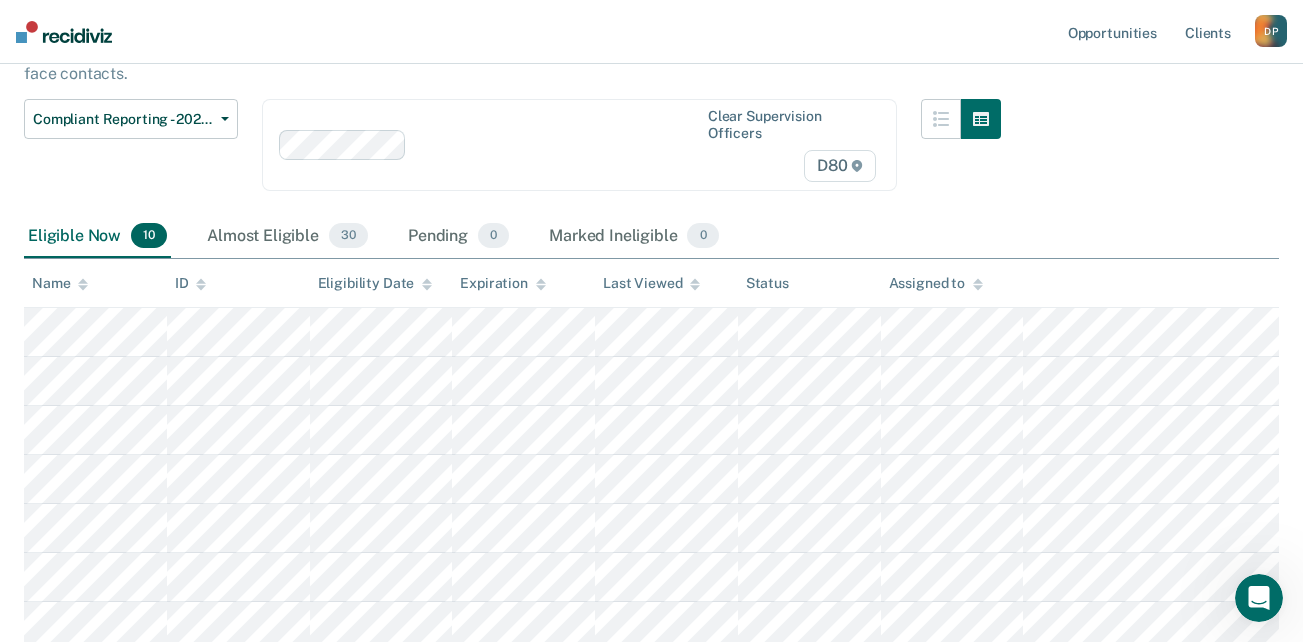 scroll, scrollTop: 0, scrollLeft: 0, axis: both 